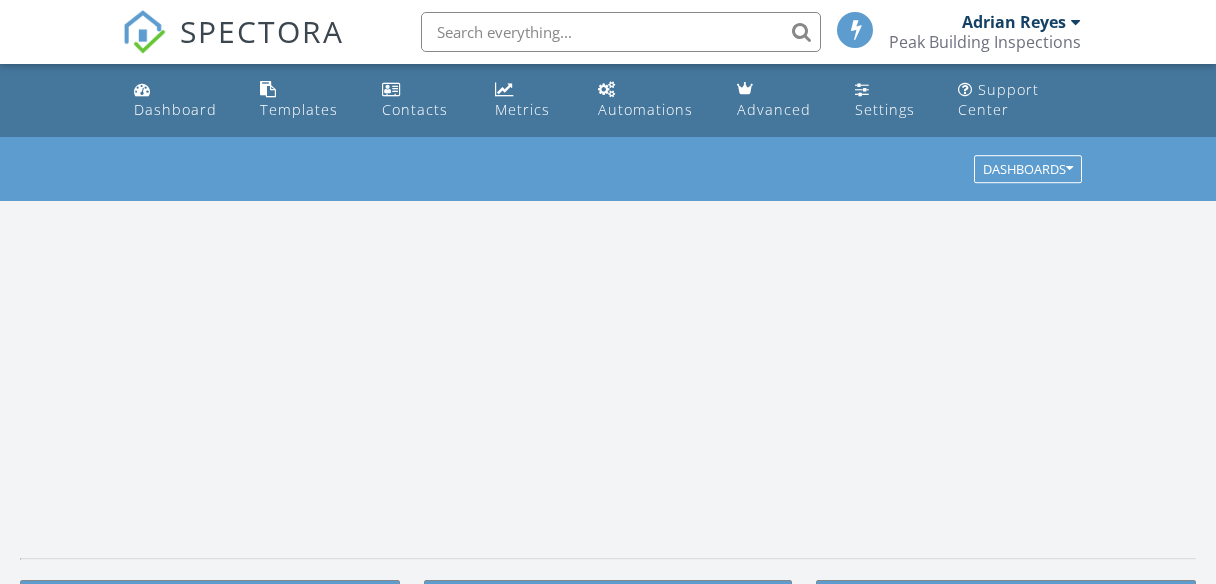 scroll, scrollTop: 0, scrollLeft: 0, axis: both 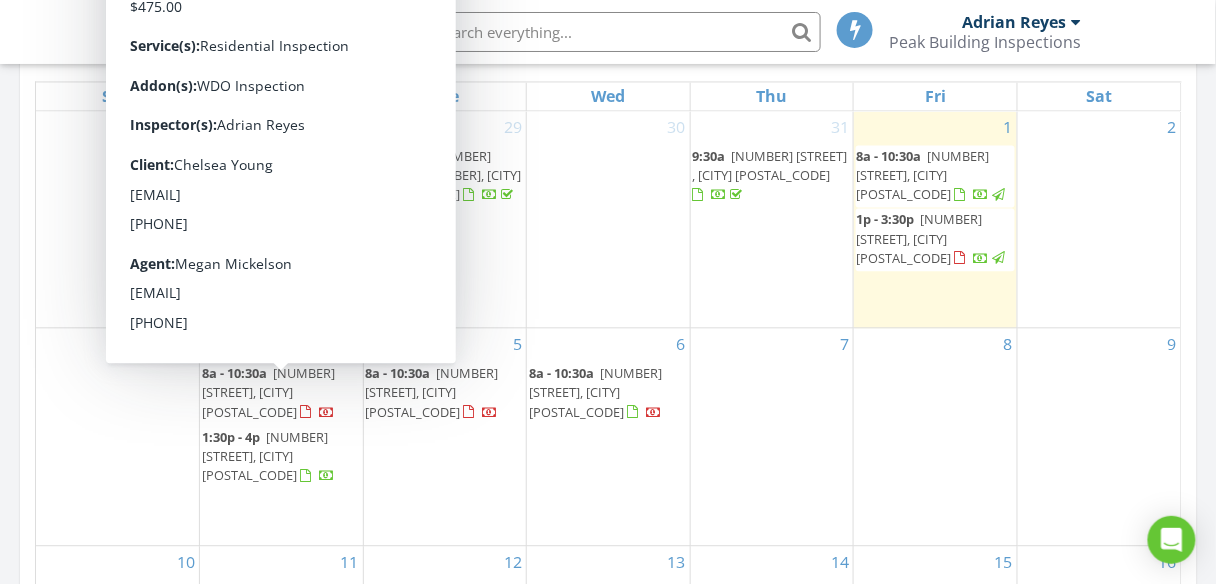 click on "[TIME]
[NUMBER] [STREET], [CITY] [POSTAL_CODE]" at bounding box center (281, 393) 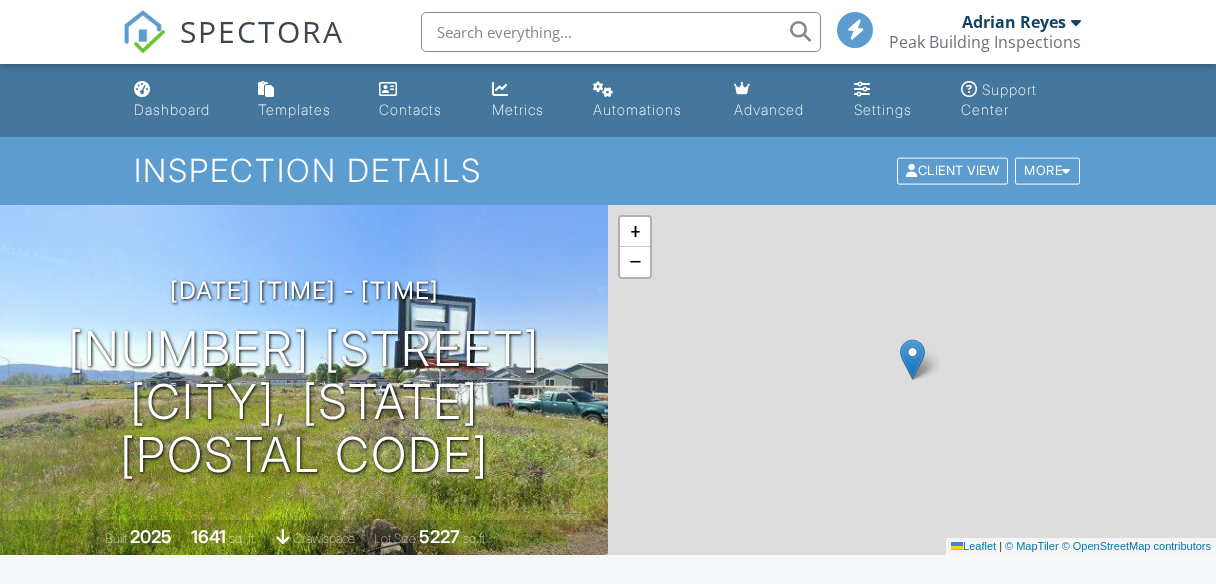 scroll, scrollTop: 720, scrollLeft: 0, axis: vertical 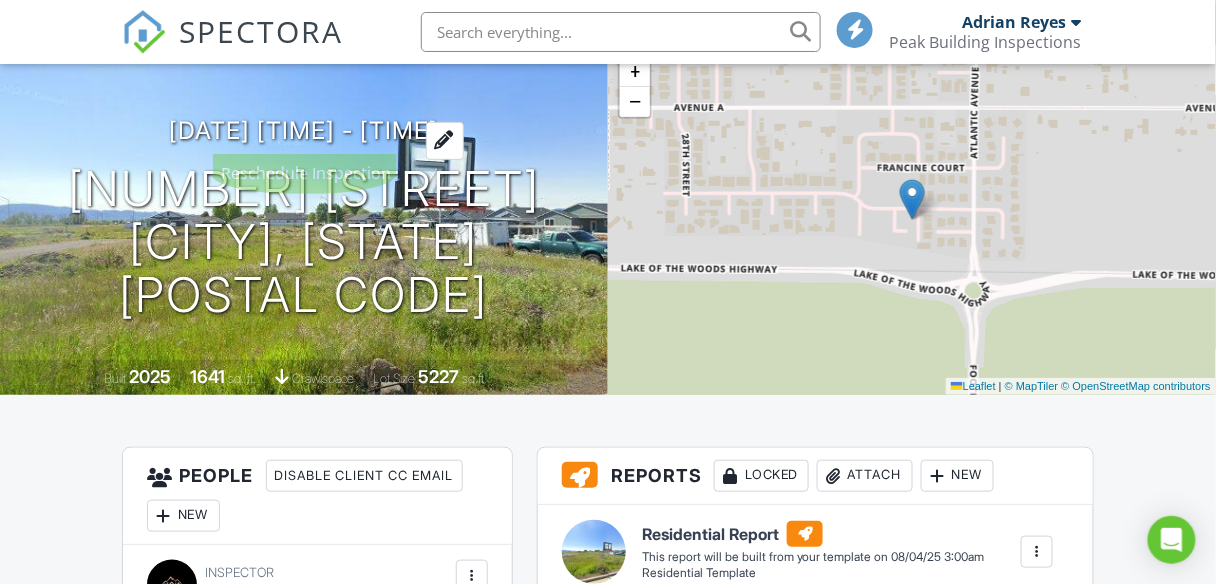 click at bounding box center (445, 140) 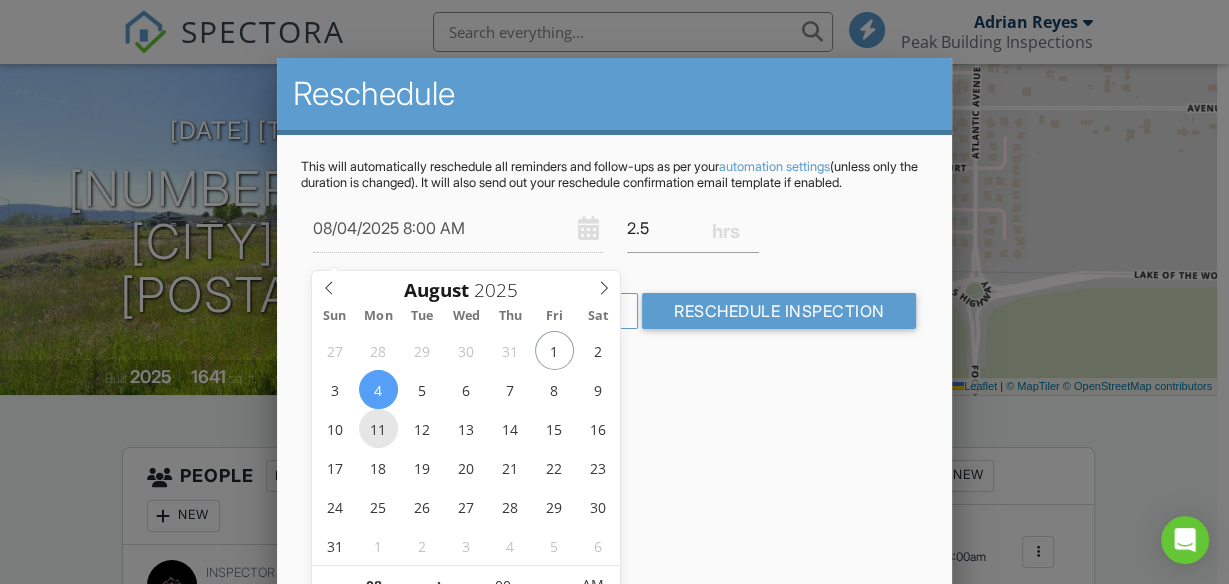 type on "08/11/2025 8:00 AM" 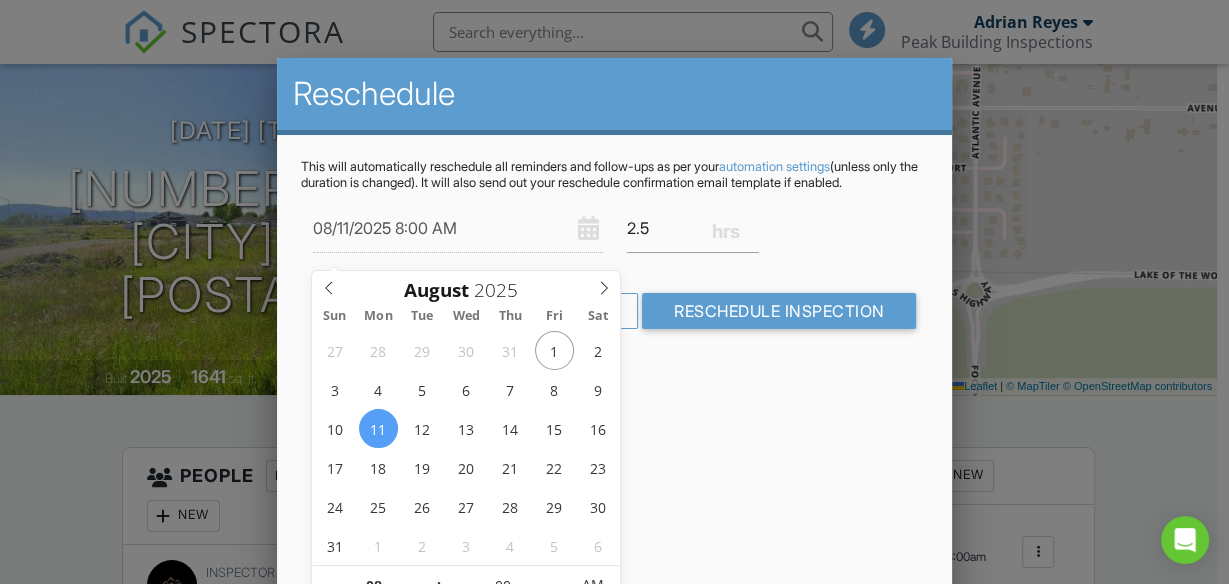 click on "08/11/2025 8:00 AM
2.5" at bounding box center (615, 228) 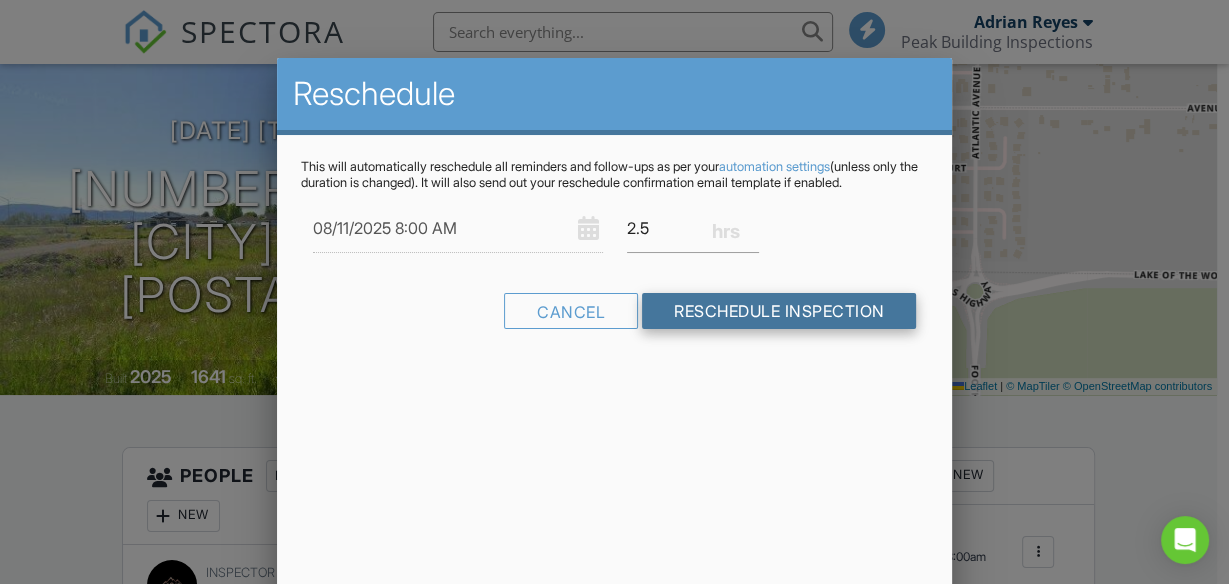 click on "Reschedule Inspection" at bounding box center (779, 311) 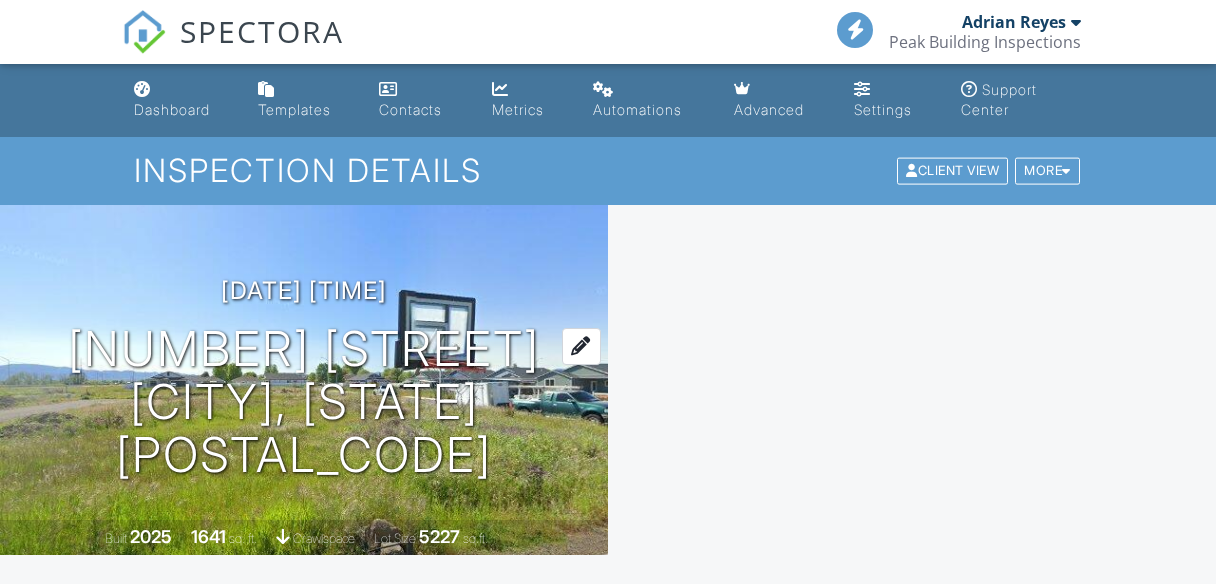 scroll, scrollTop: 0, scrollLeft: 0, axis: both 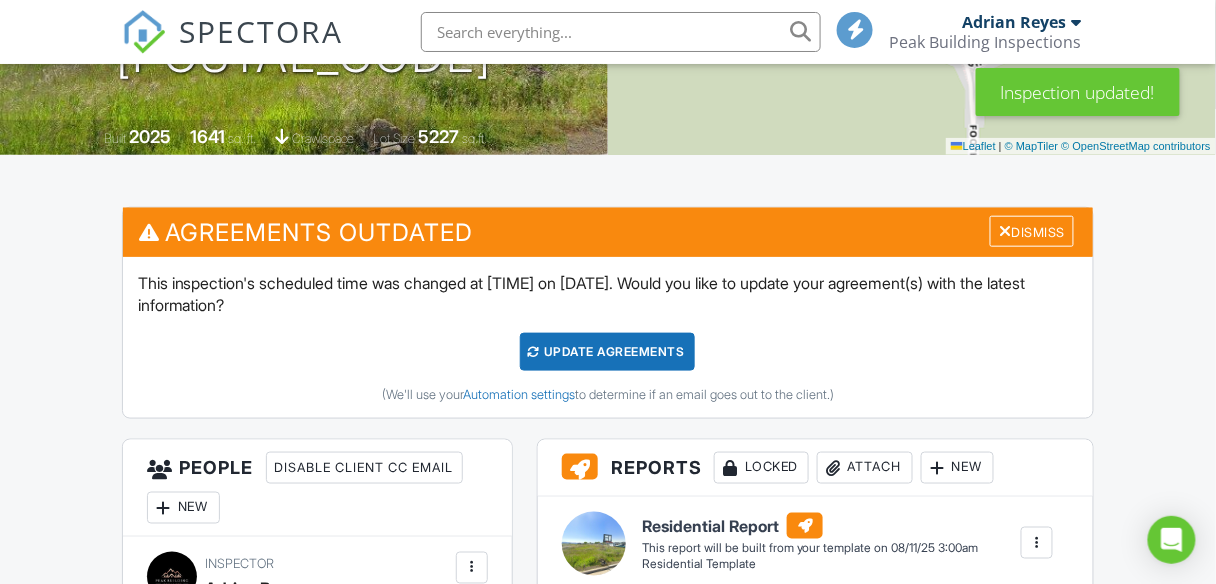 click on "Update Agreements" at bounding box center [607, 352] 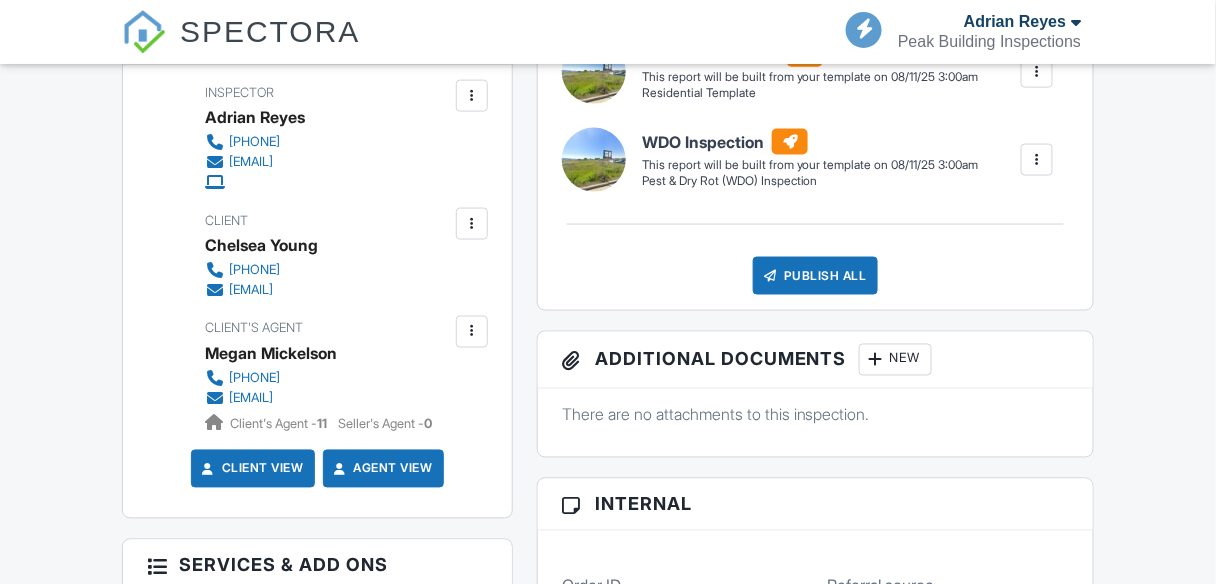 scroll, scrollTop: 640, scrollLeft: 0, axis: vertical 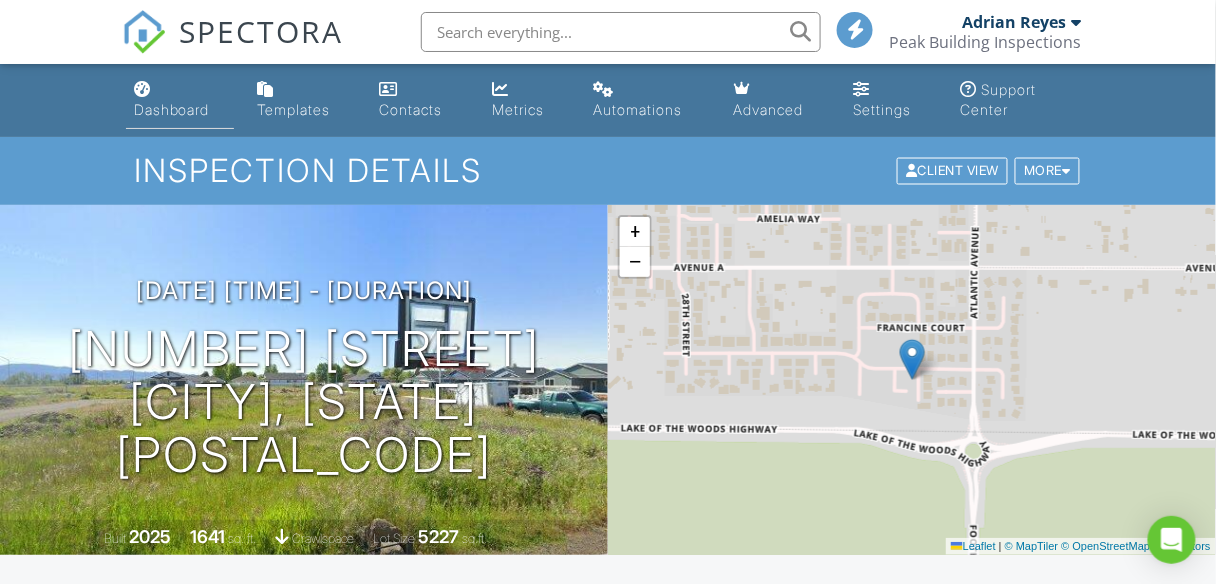 click on "Dashboard" at bounding box center (172, 109) 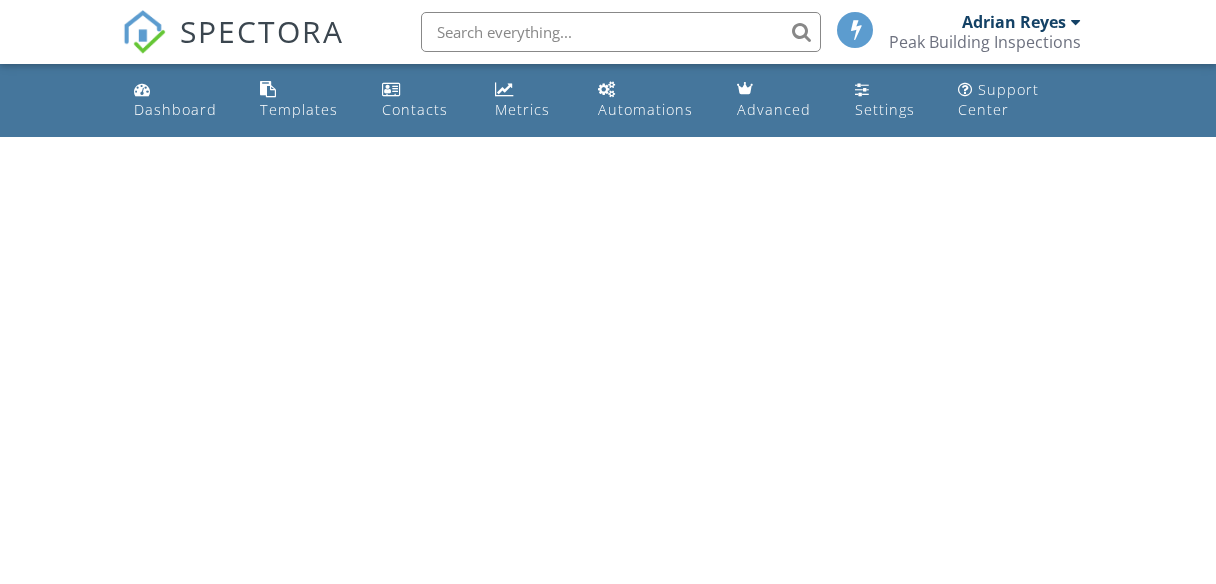 scroll, scrollTop: 0, scrollLeft: 0, axis: both 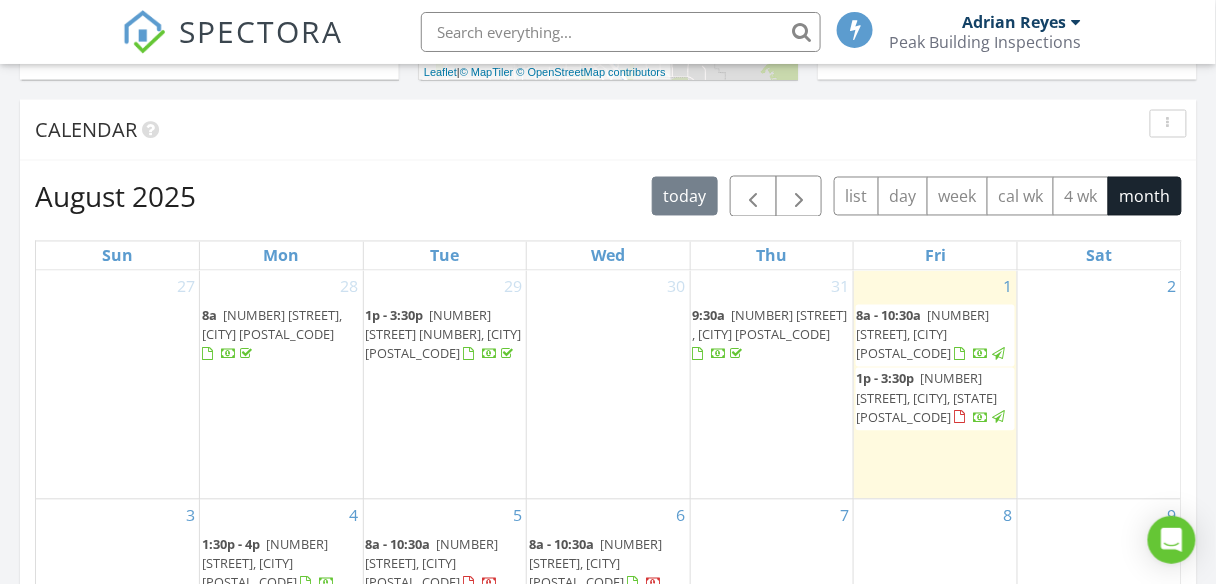 click on "128 Esperanza Ct, Medford 97501" at bounding box center [926, 398] 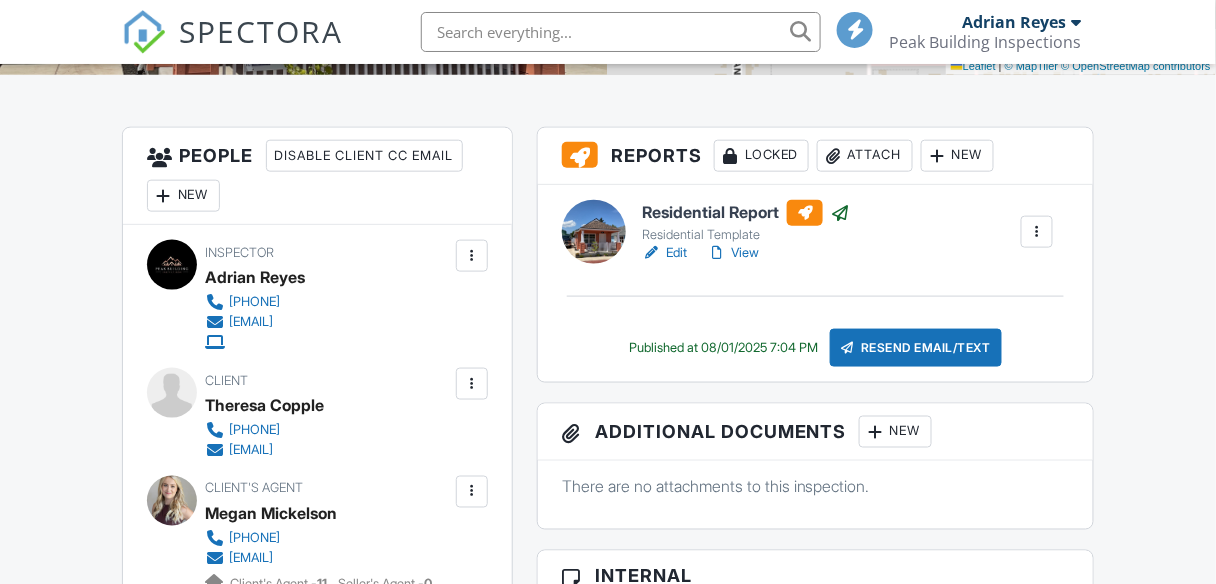 scroll, scrollTop: 640, scrollLeft: 0, axis: vertical 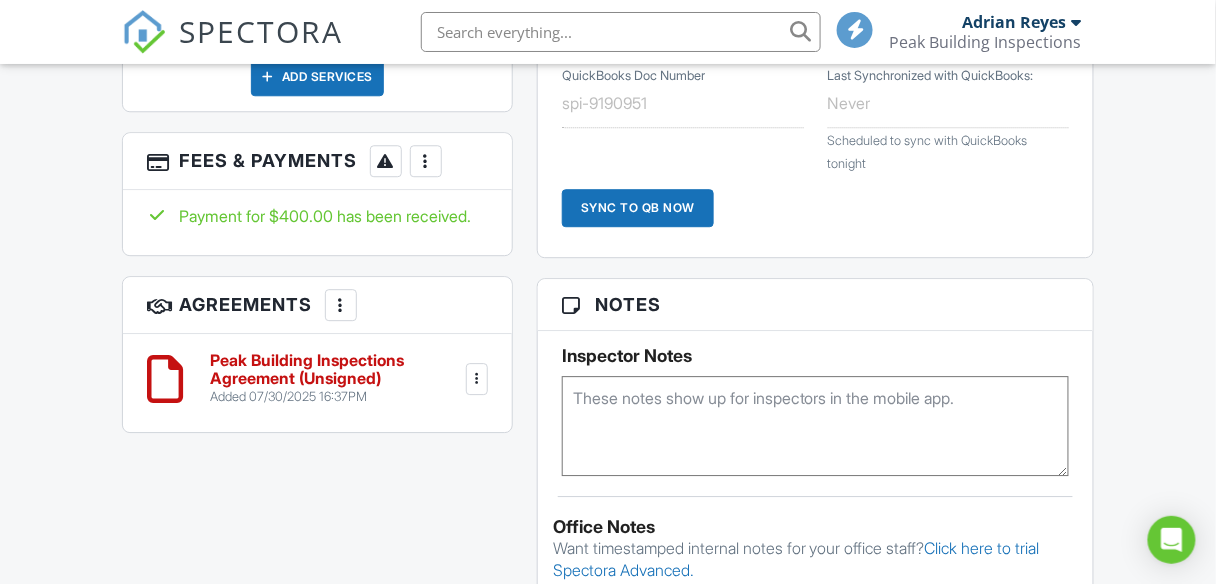 click at bounding box center (477, 379) 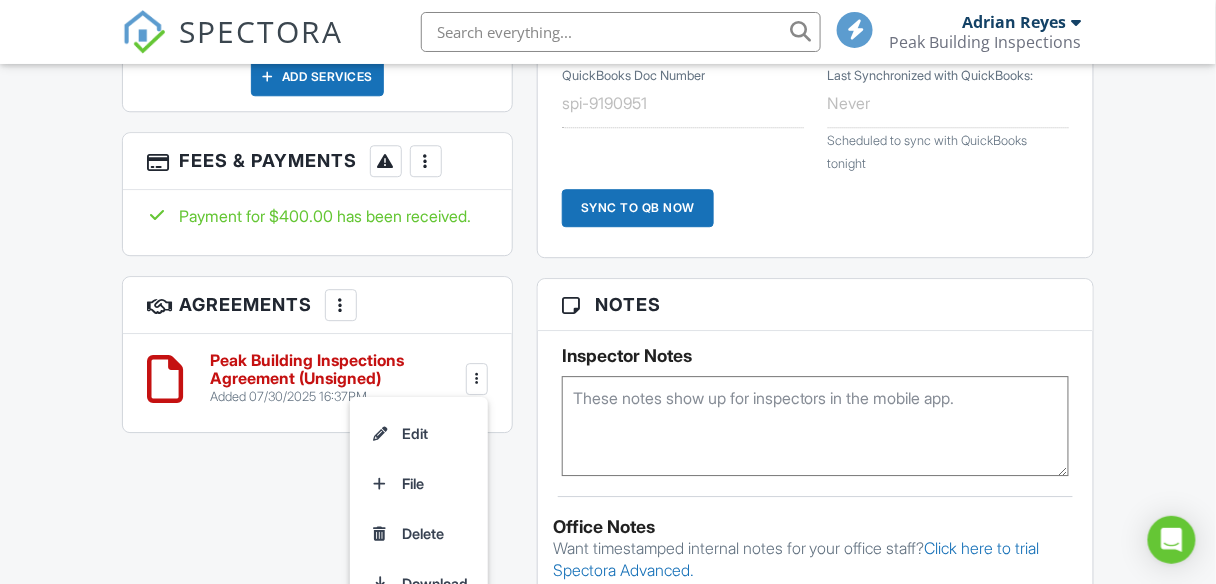 click on "Peak Building Inspections Agreement
(Unsigned)" at bounding box center (336, 369) 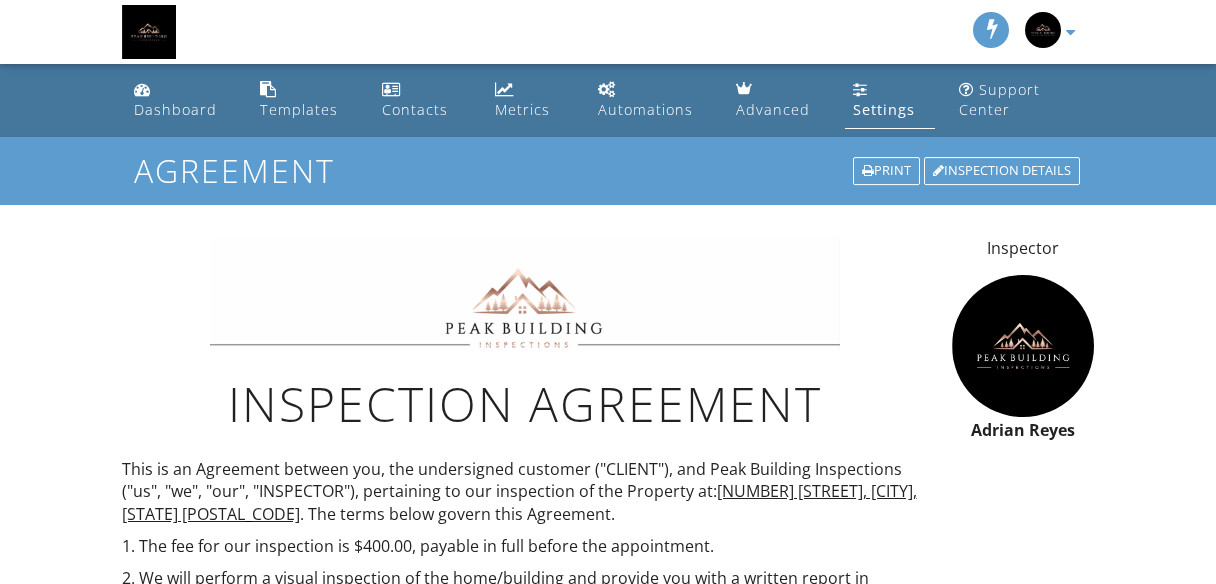 scroll, scrollTop: 0, scrollLeft: 0, axis: both 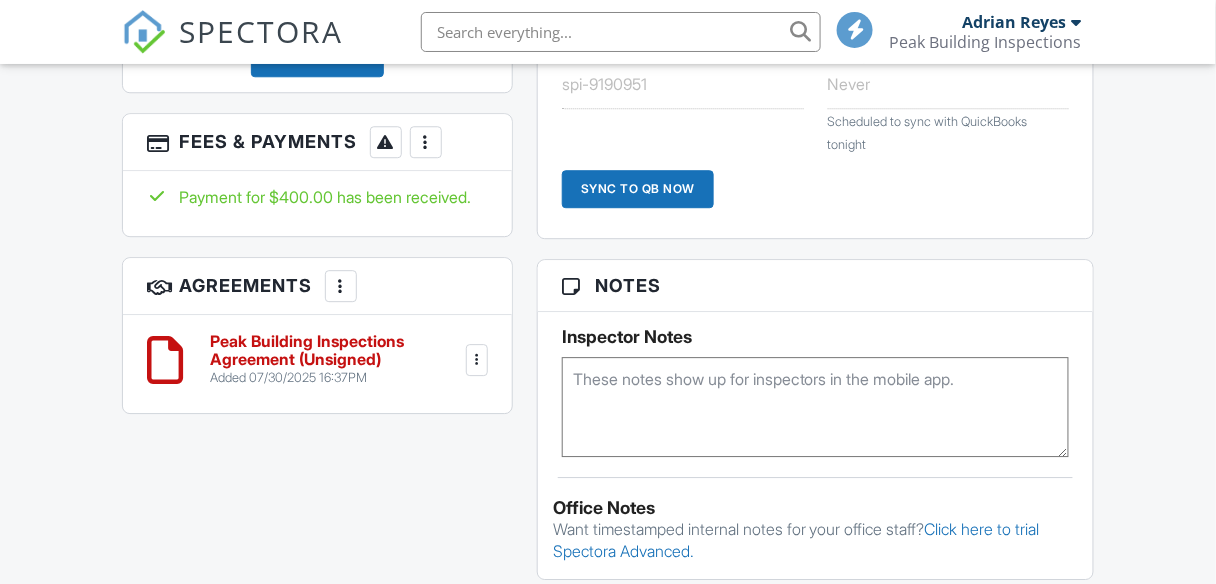 click at bounding box center [477, 360] 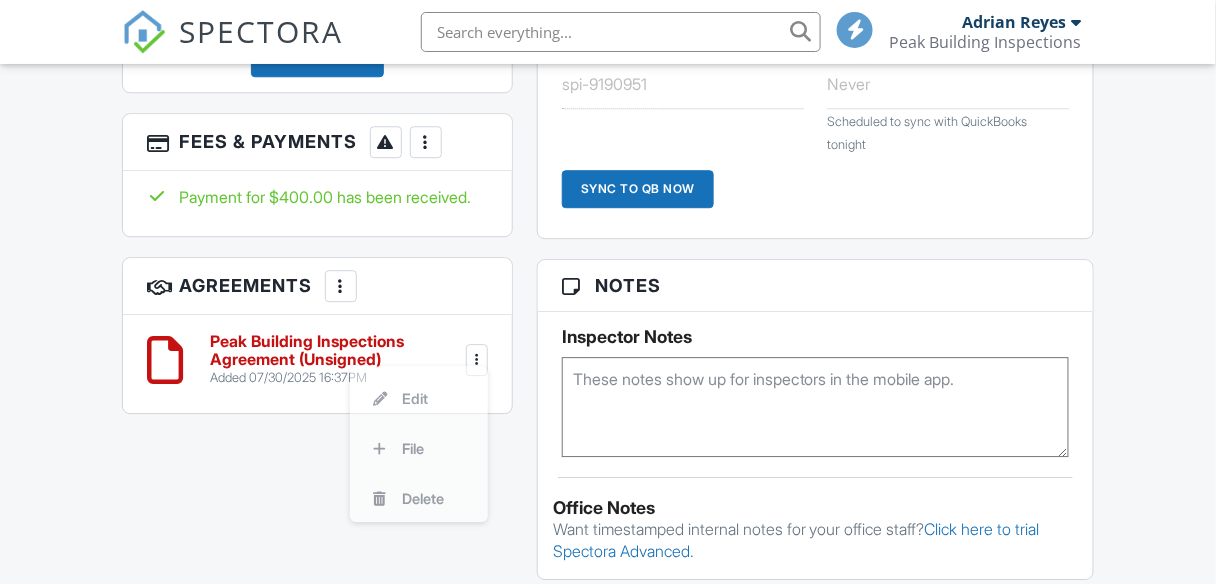scroll, scrollTop: 0, scrollLeft: 0, axis: both 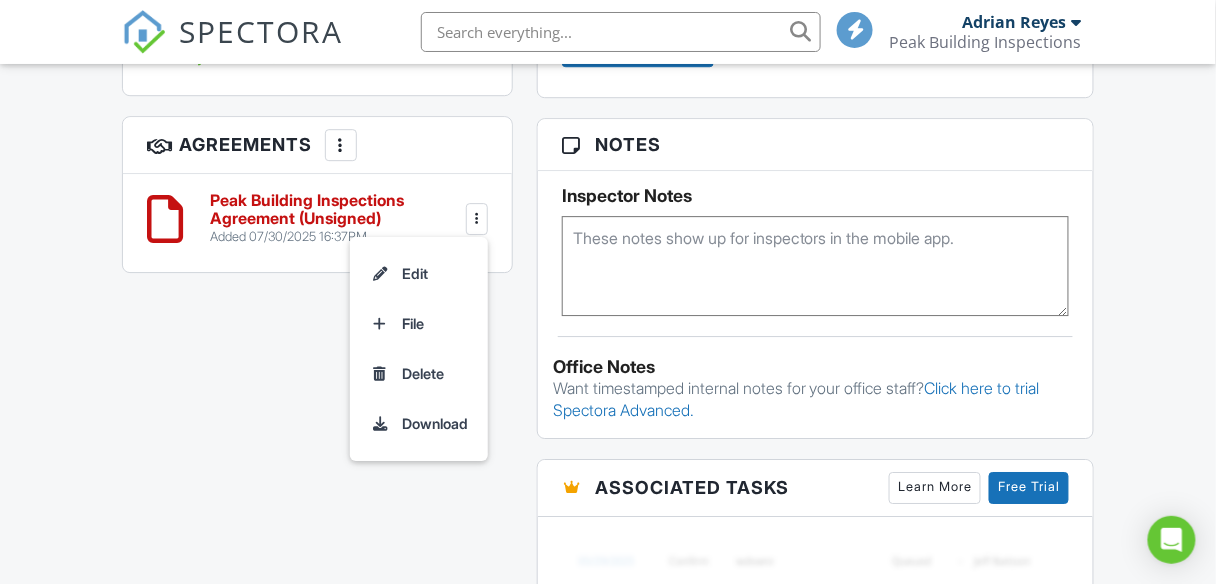 click at bounding box center [341, 145] 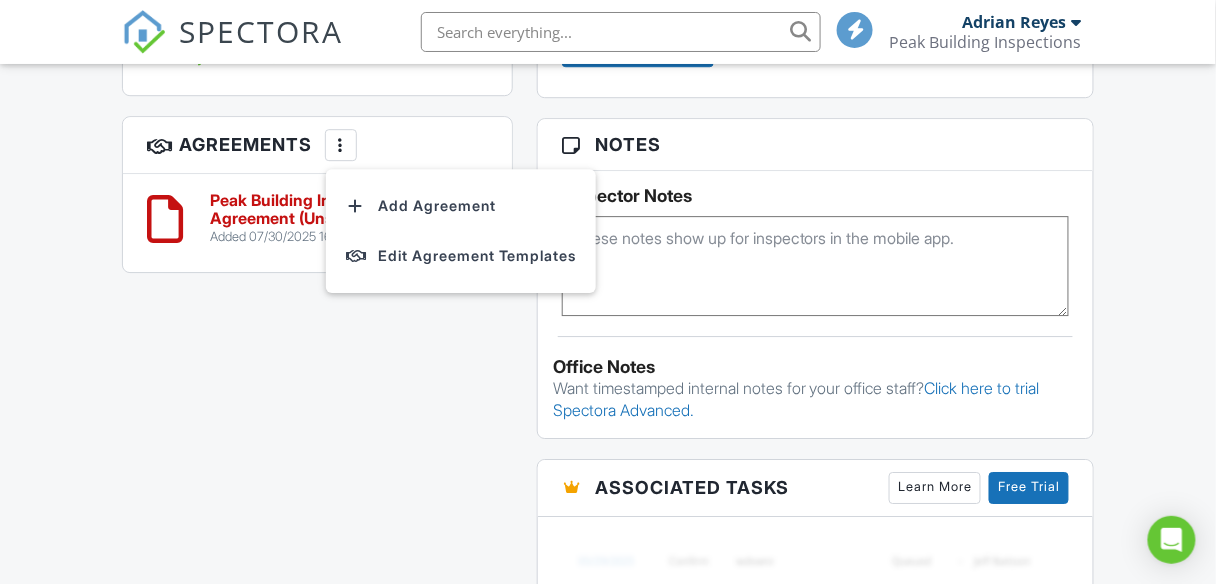 click on "All emails and texts are disabled for this inspection!
All emails and texts have been disabled for this inspection. This may have happened due to someone manually disabling them or this inspection being unconfirmed when it was scheduled. To re-enable emails and texts for this inspection, click the button below.
Turn on emails and texts
Turn on and Requeue Notifications
Reports
Locked
Attach
New
Residential Report
Residential Template
Edit
View
Copy
Reinspection Report
View Log
RRB Log
Delete
Published at 08/01/2025  7:04 PM
Resend Email/Text
Publish report?
Before publishing from the web, click "Preview/Publish" in the Report Editor to save your changes ( don't know where that is? ). If this is not clicked, your latest changes may not appear in the report.
Cancel
Publish" at bounding box center (608, 75) 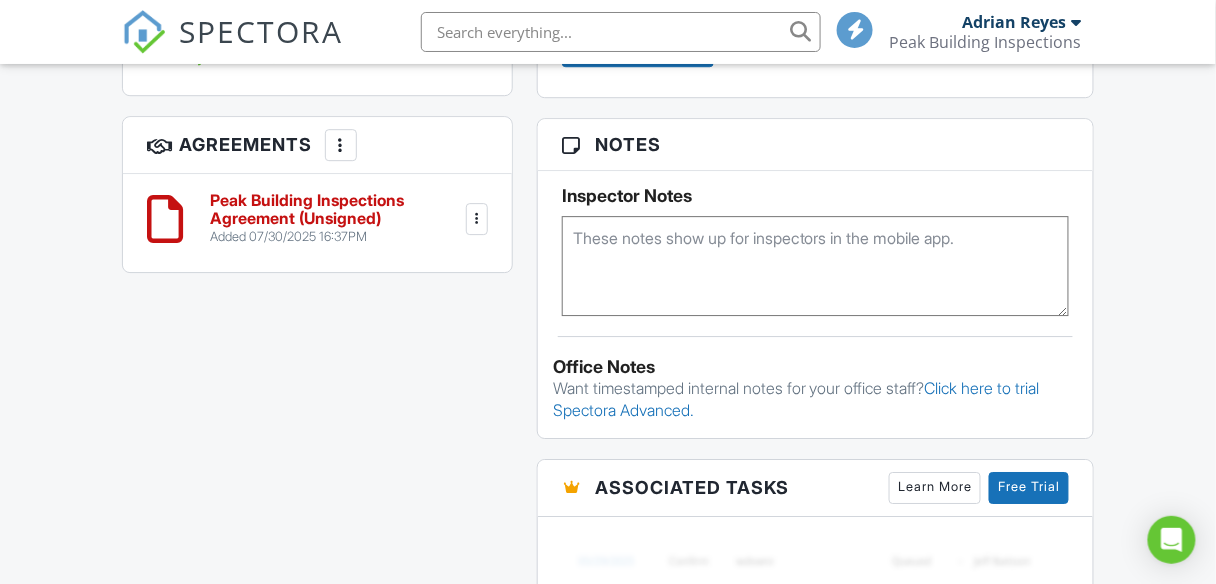 click at bounding box center (165, 219) 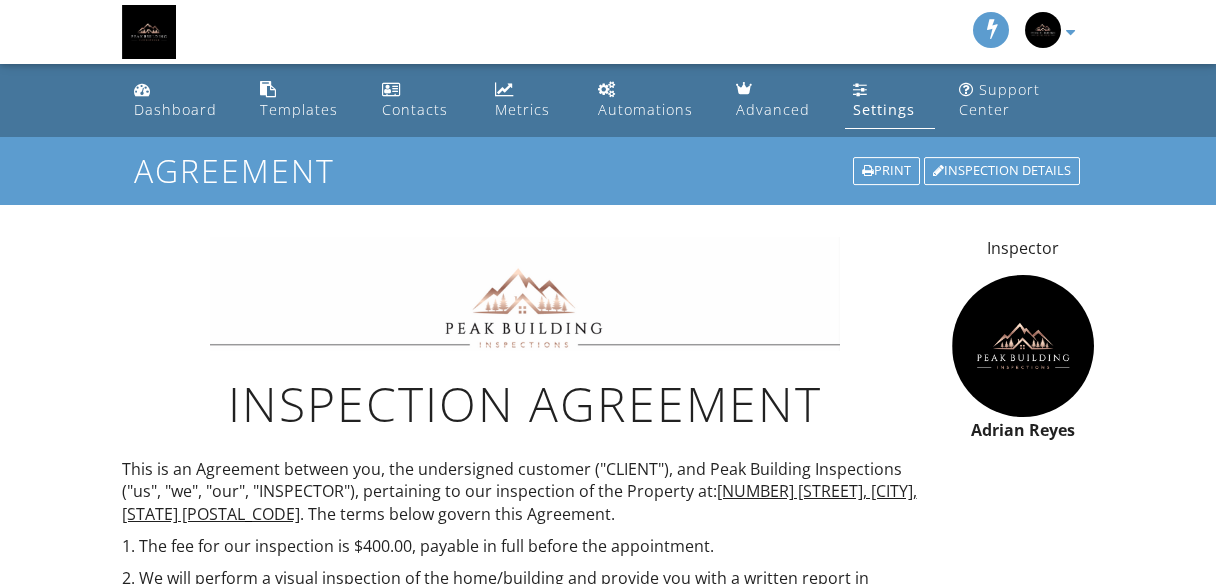 scroll, scrollTop: 0, scrollLeft: 0, axis: both 